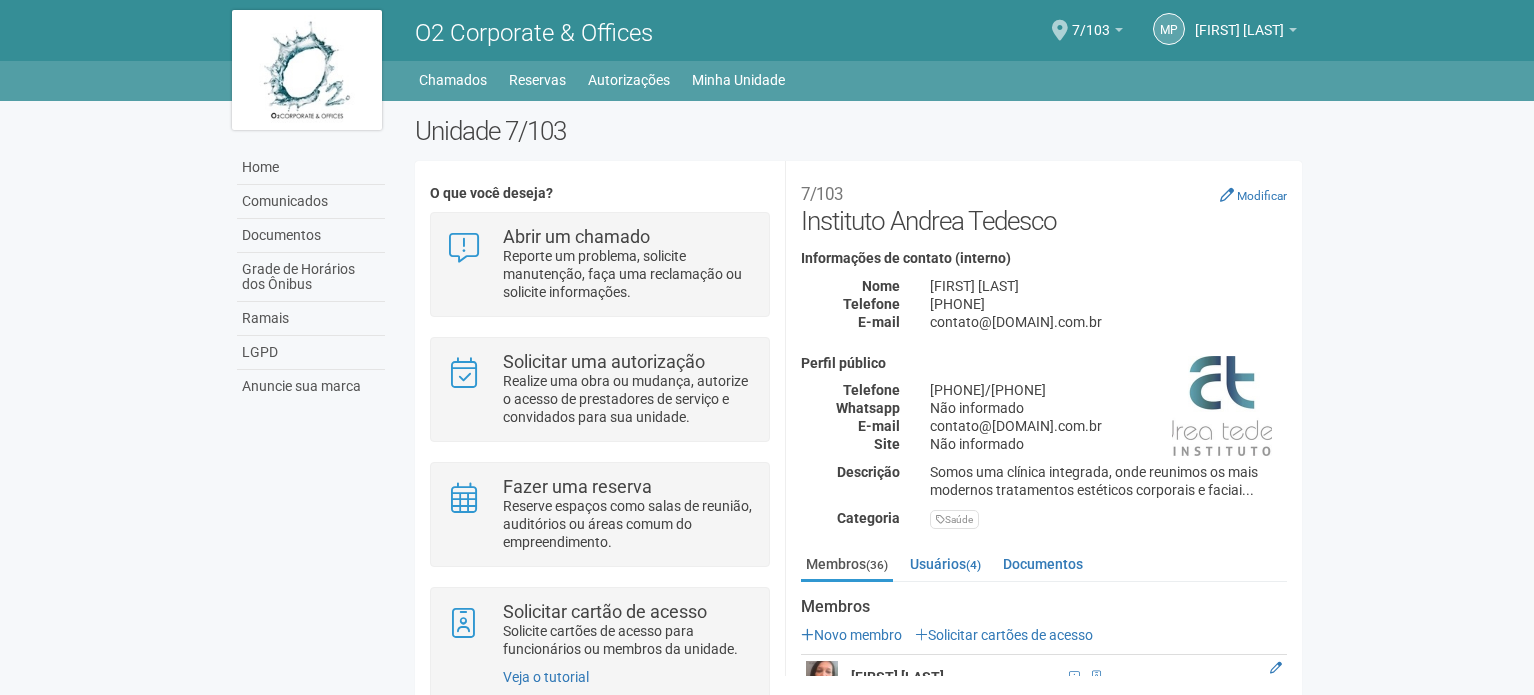 scroll, scrollTop: 0, scrollLeft: 0, axis: both 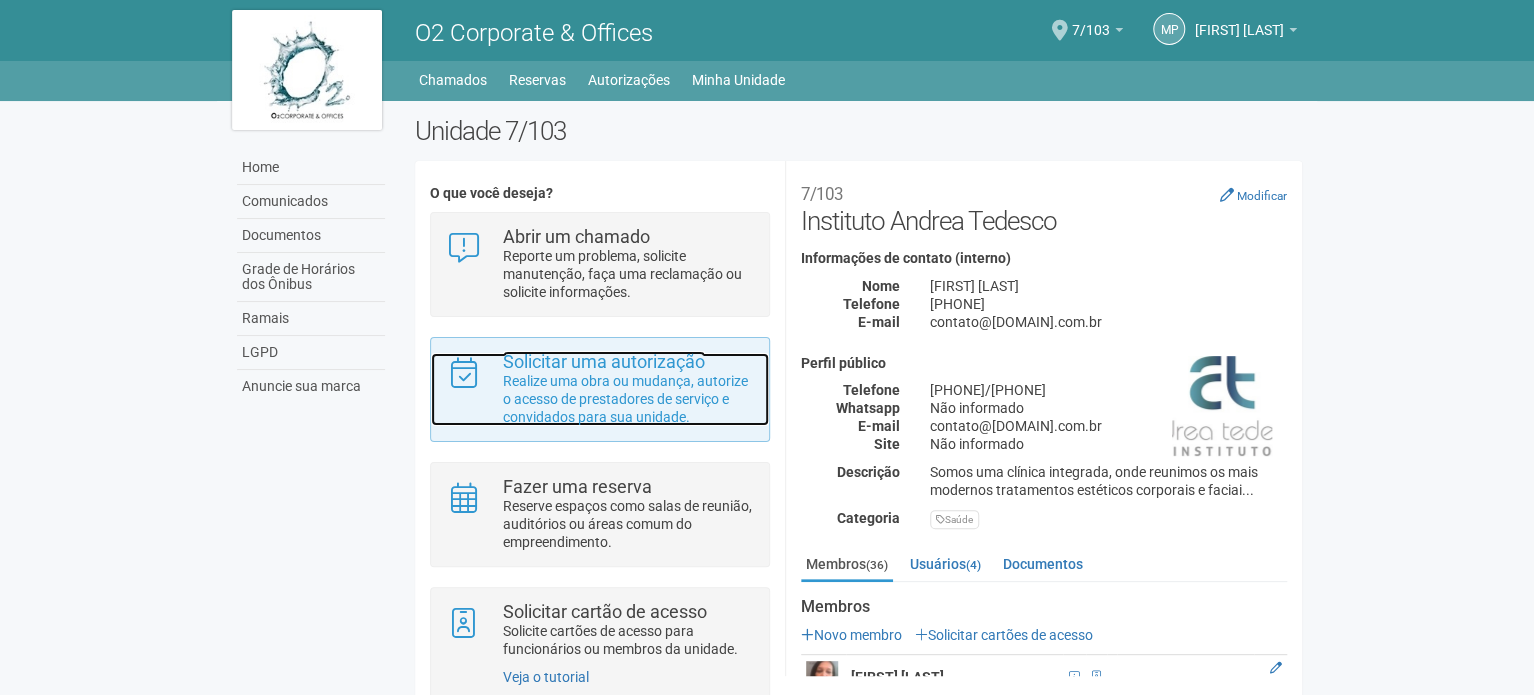 click on "Realize uma obra ou mudança, autorize o acesso de prestadores de serviço e convidados para sua unidade." at bounding box center (628, 399) 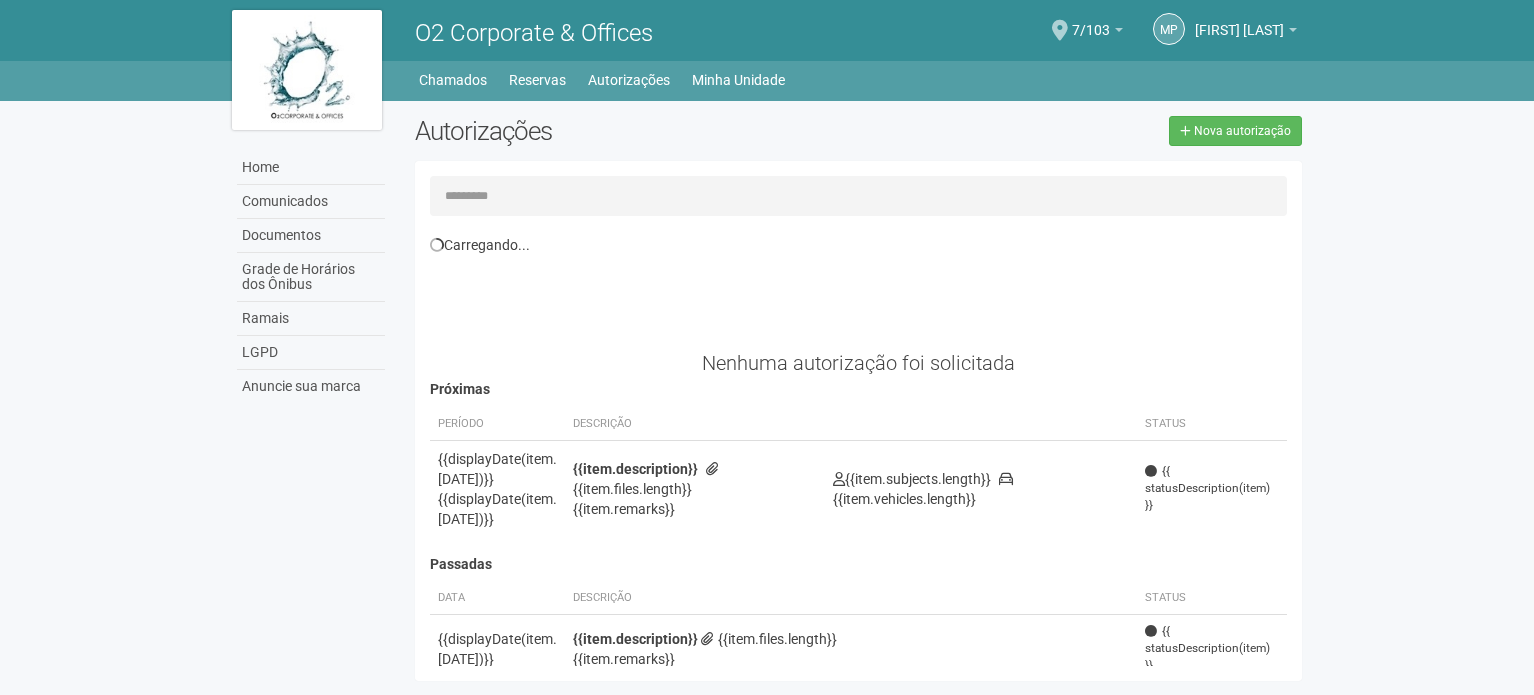 scroll, scrollTop: 0, scrollLeft: 0, axis: both 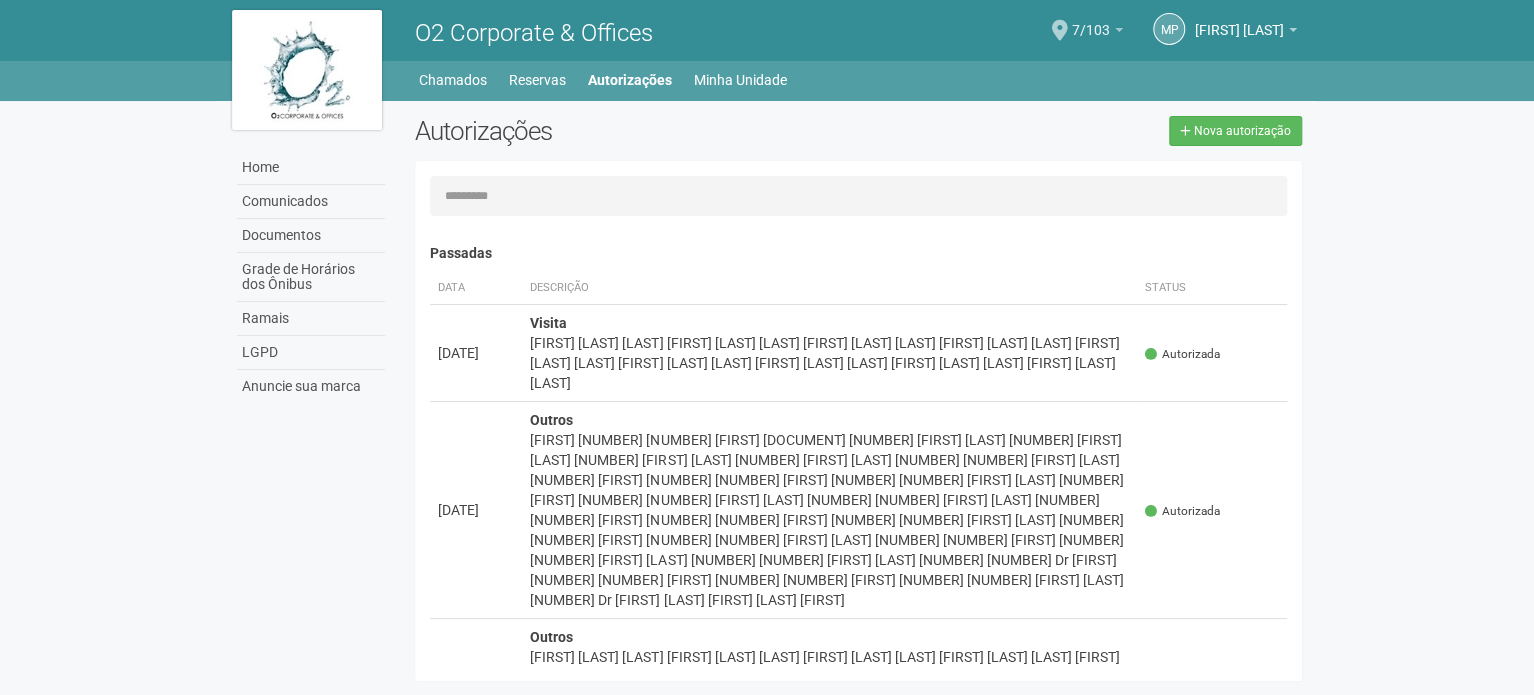 click on "7/103" at bounding box center (1091, 20) 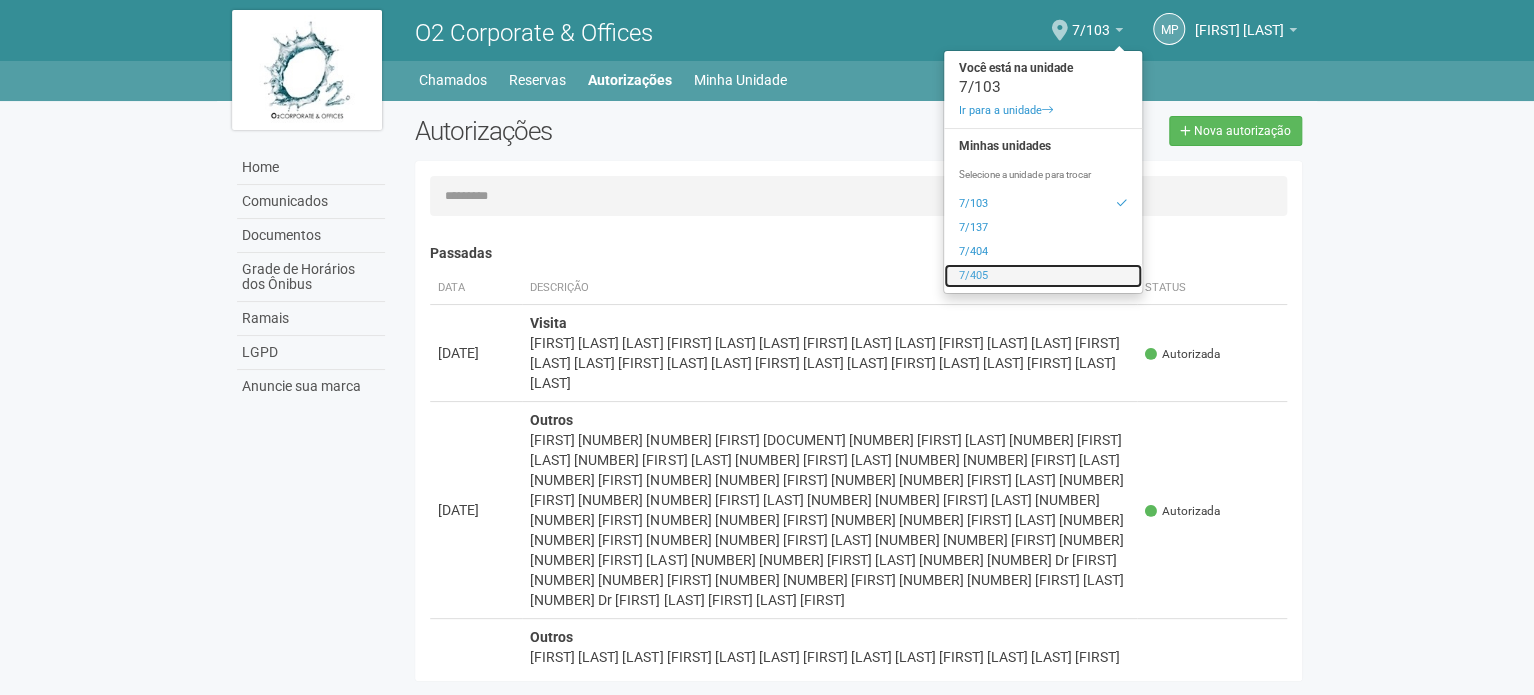 click on "7/405" at bounding box center [1043, 276] 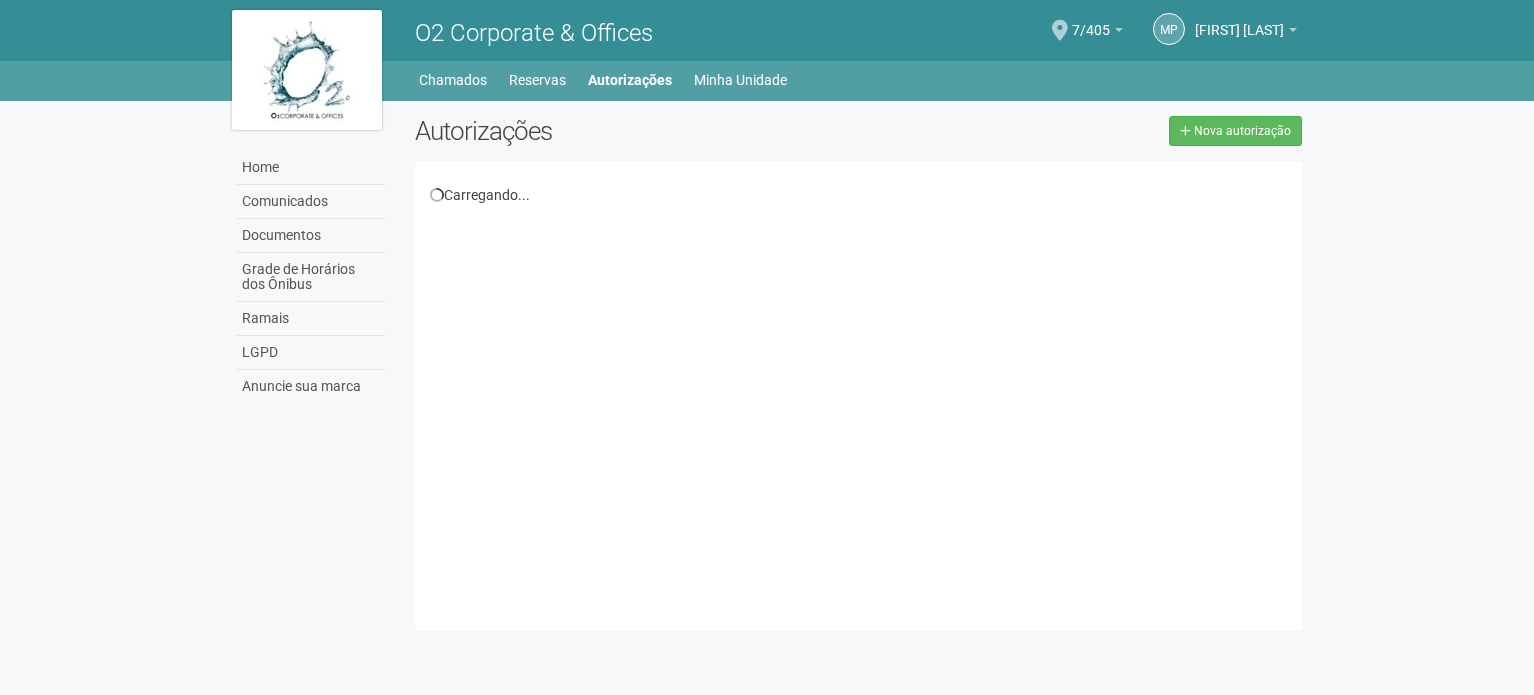 scroll, scrollTop: 0, scrollLeft: 0, axis: both 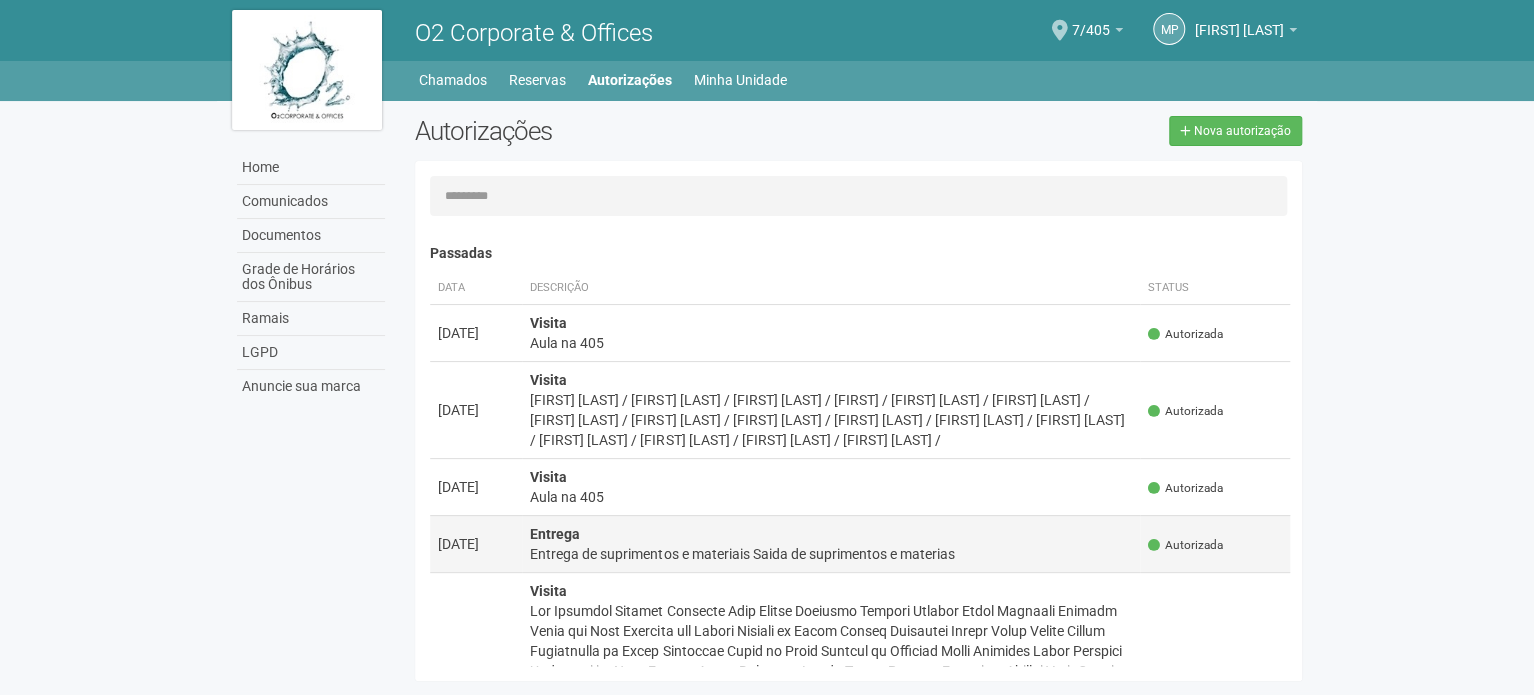click on "Entrega
Entrega de suprimentos e materiais
Saida de suprimentos e materias" at bounding box center (831, 543) 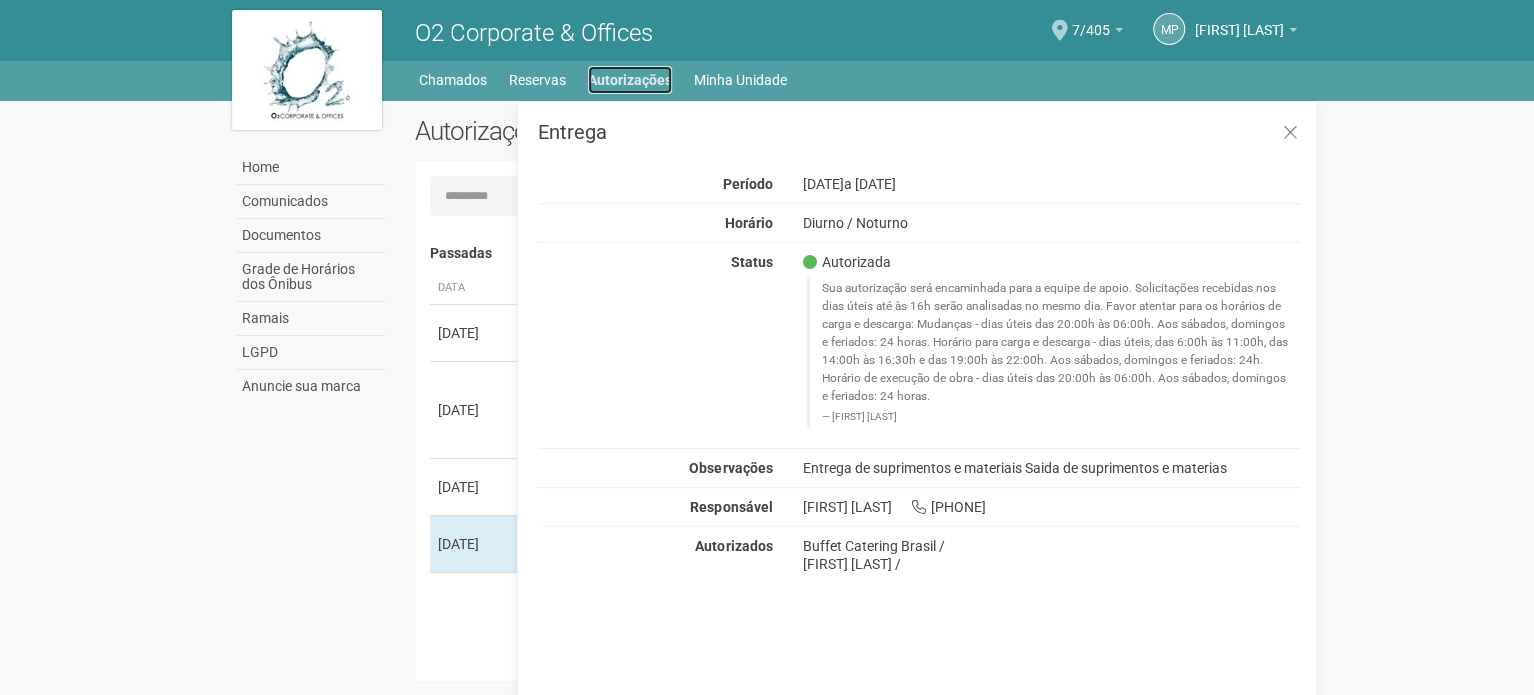 click on "Autorizações" at bounding box center [630, 80] 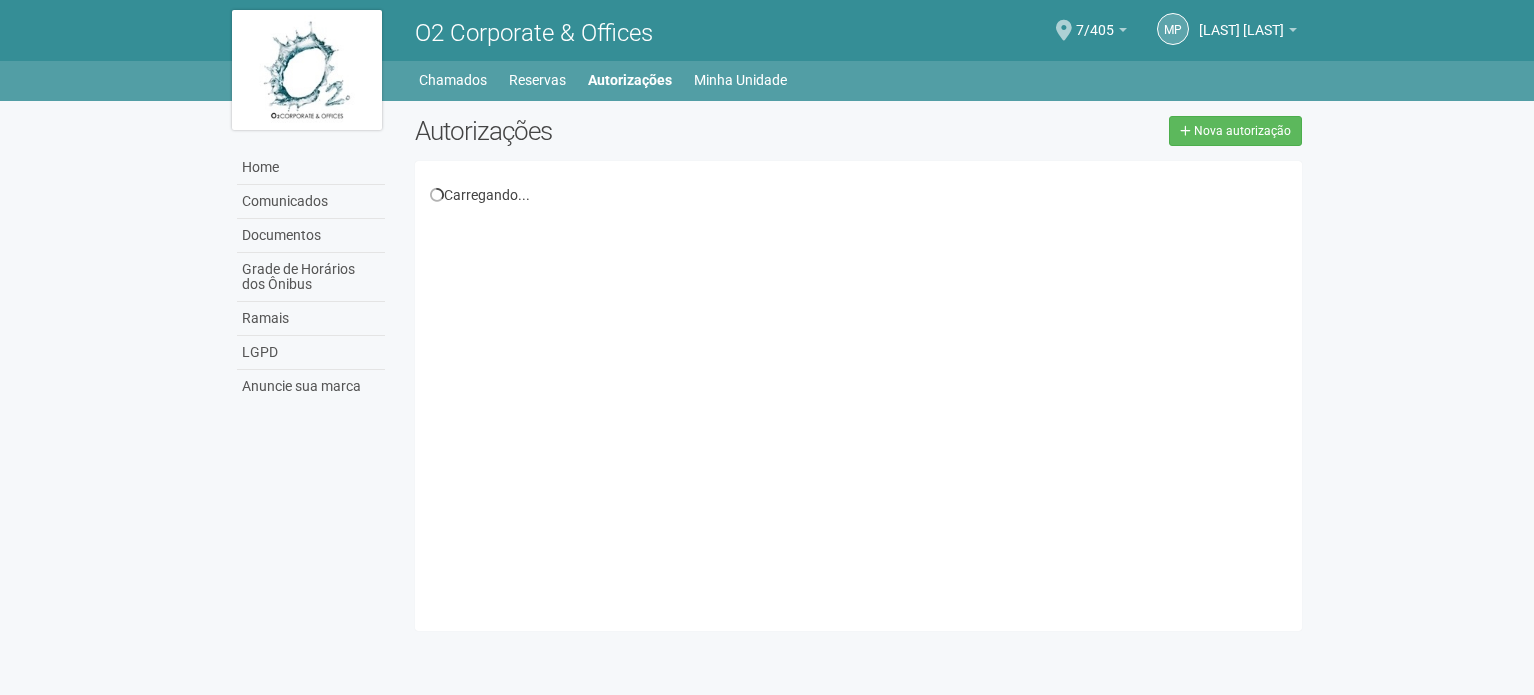 scroll, scrollTop: 0, scrollLeft: 0, axis: both 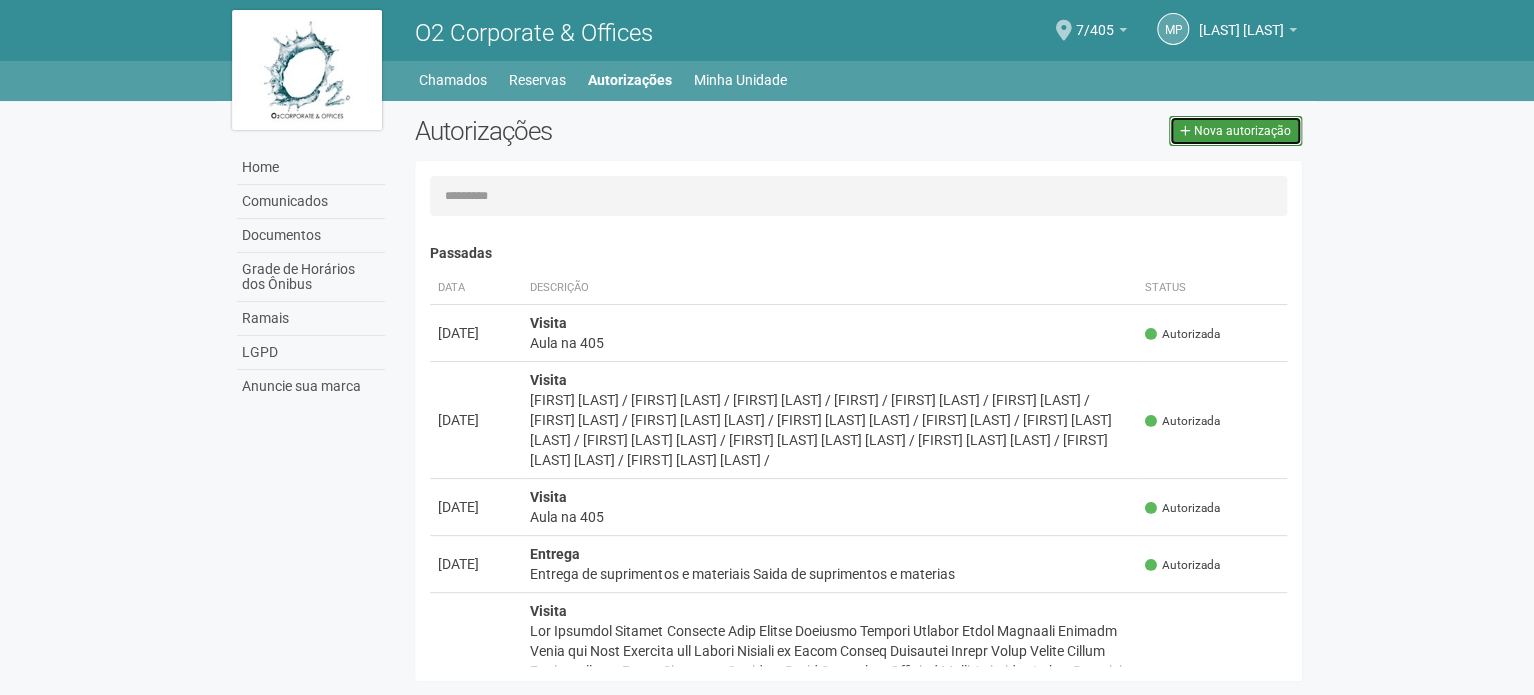click on "Nova autorização" at bounding box center (1242, 131) 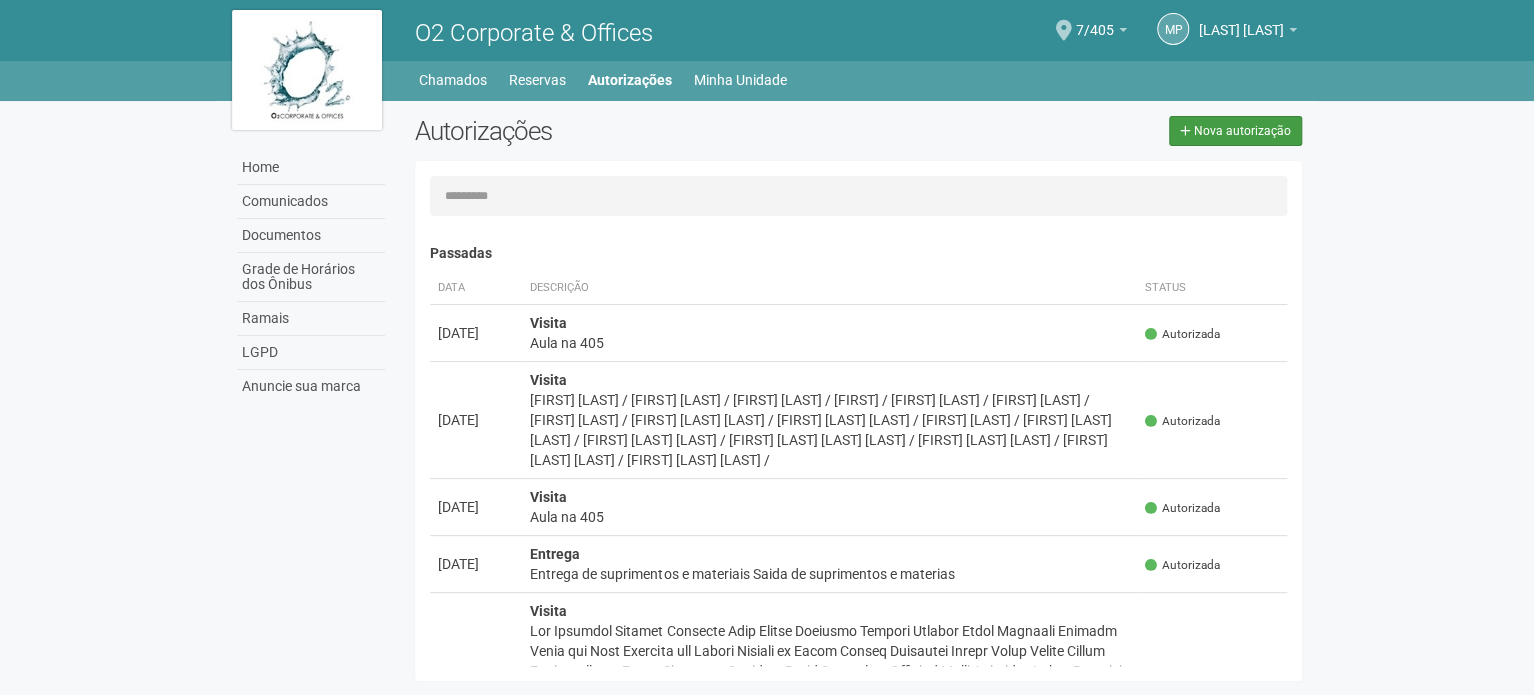 select on "**" 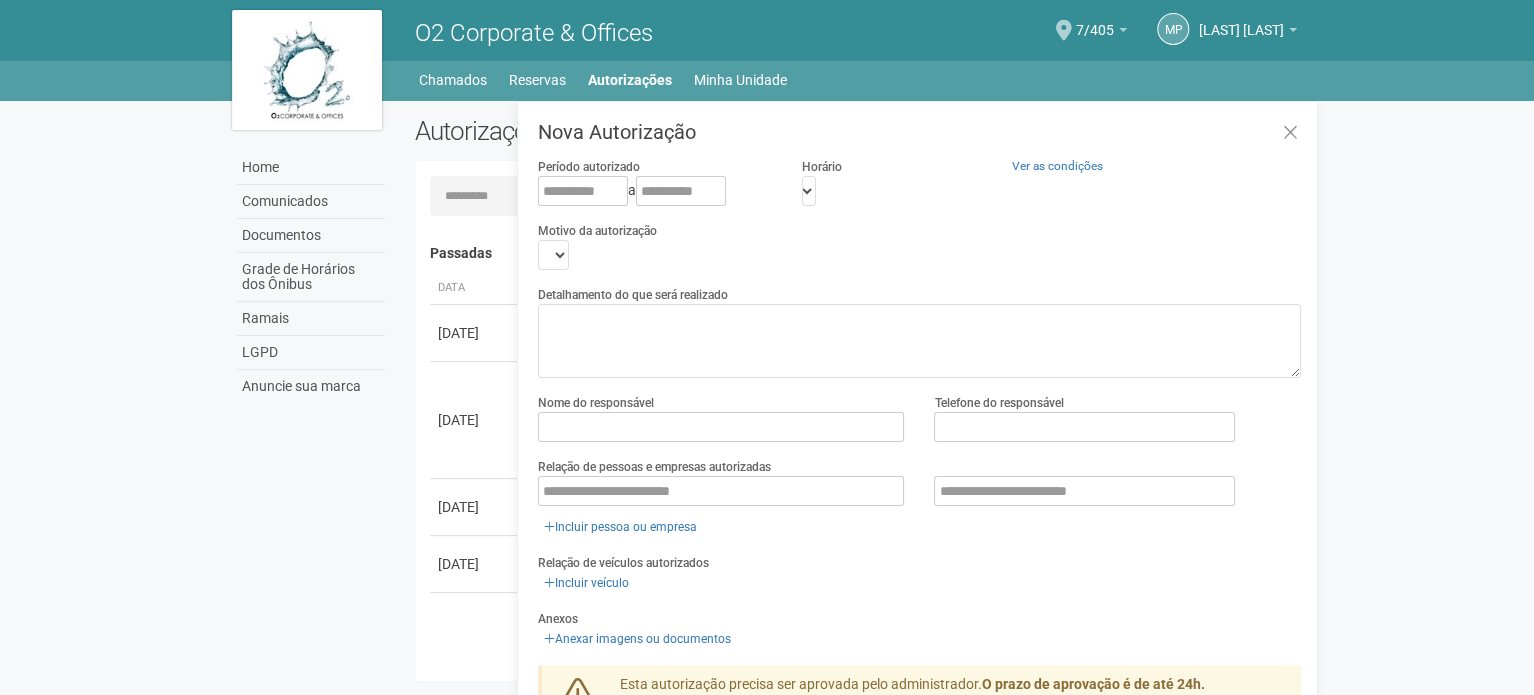 scroll, scrollTop: 31, scrollLeft: 0, axis: vertical 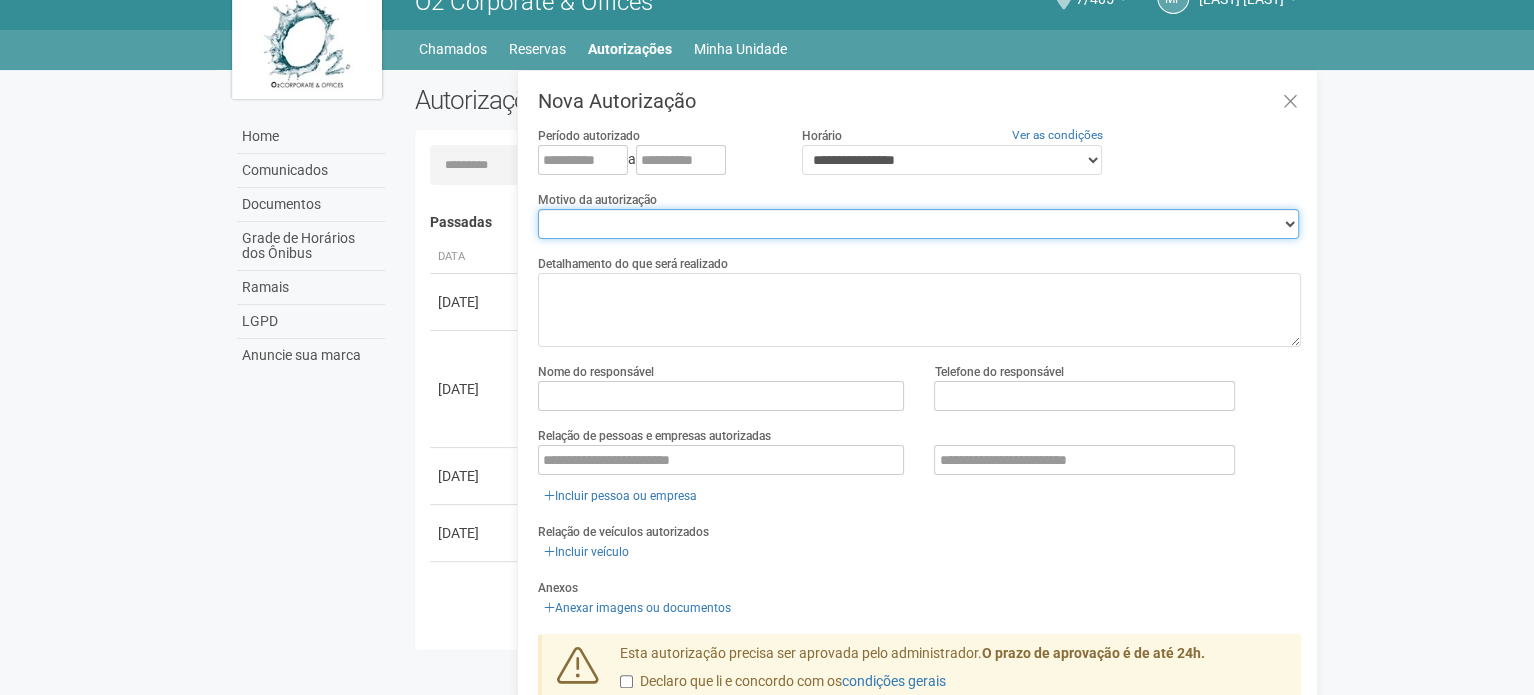 click on "**********" at bounding box center (918, 224) 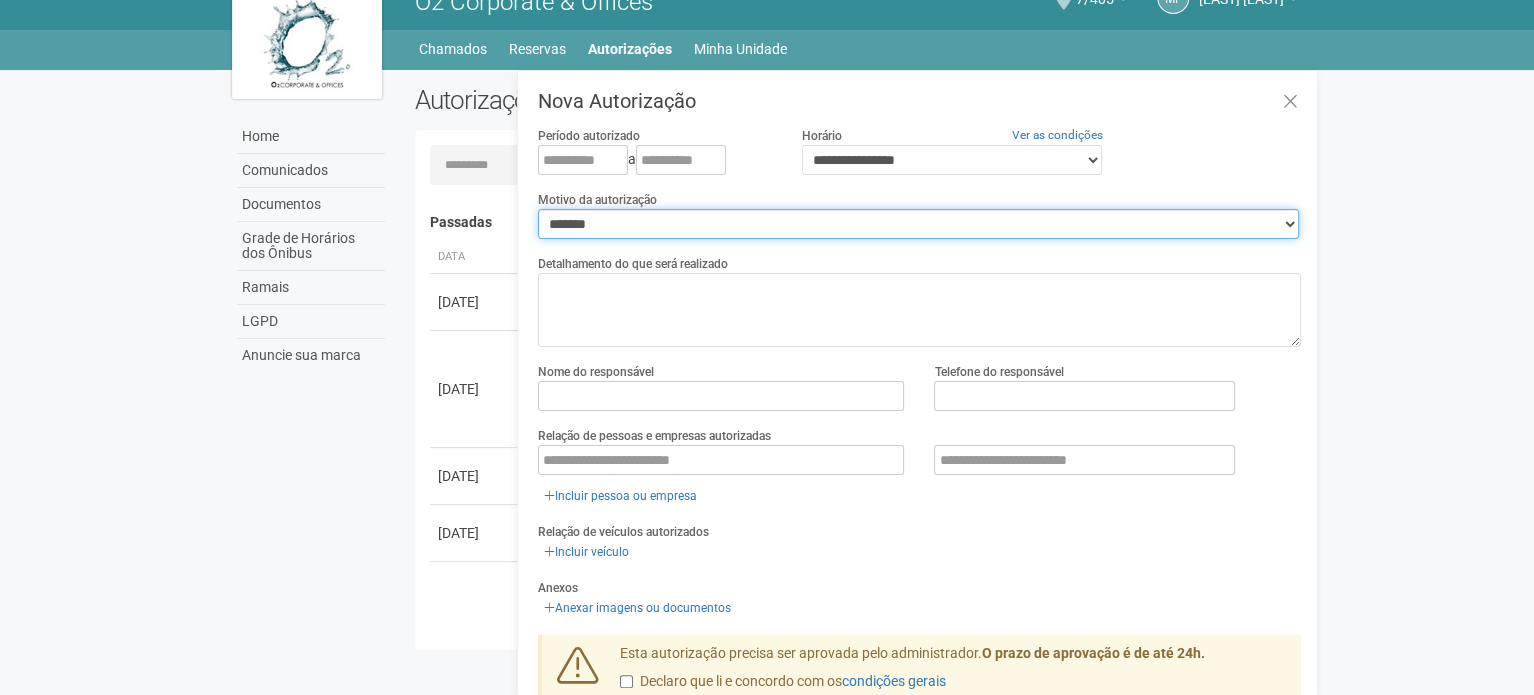 click on "**********" at bounding box center [918, 224] 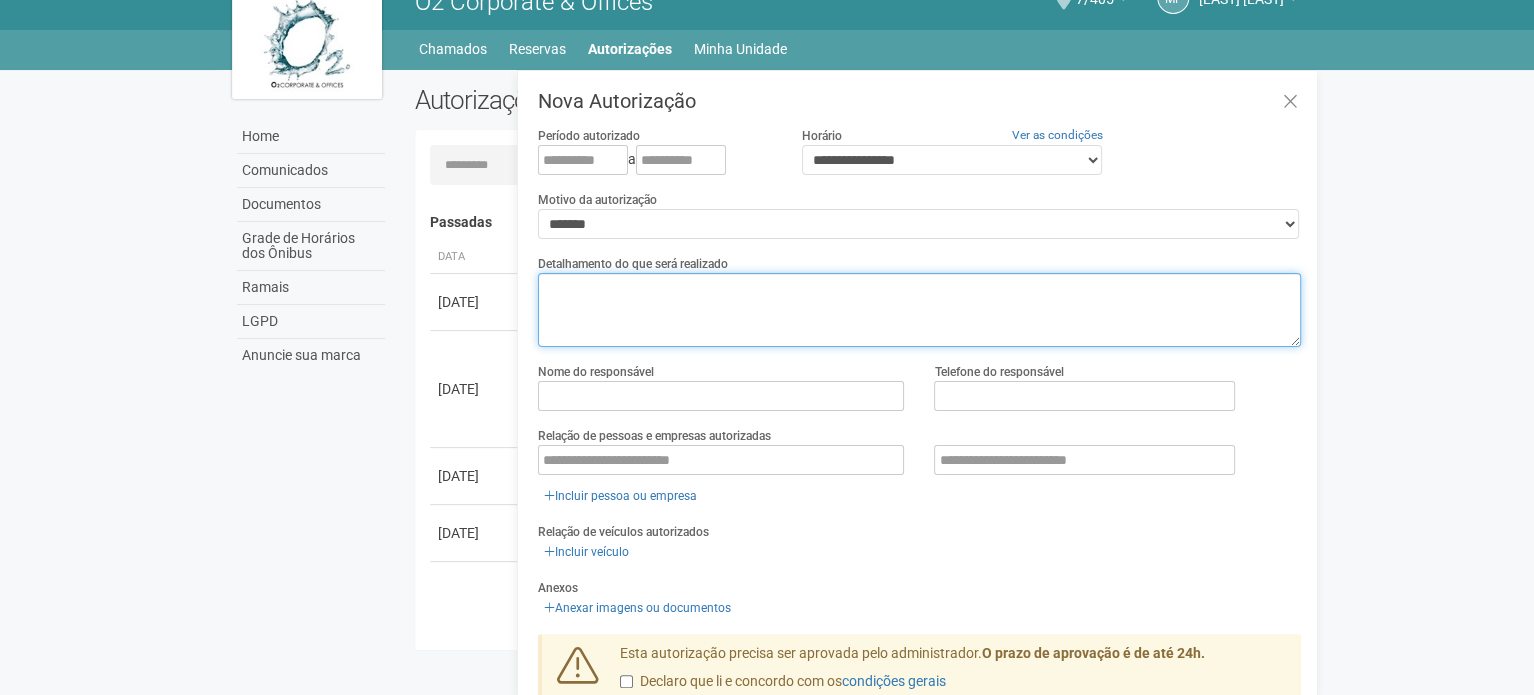 click at bounding box center [919, 310] 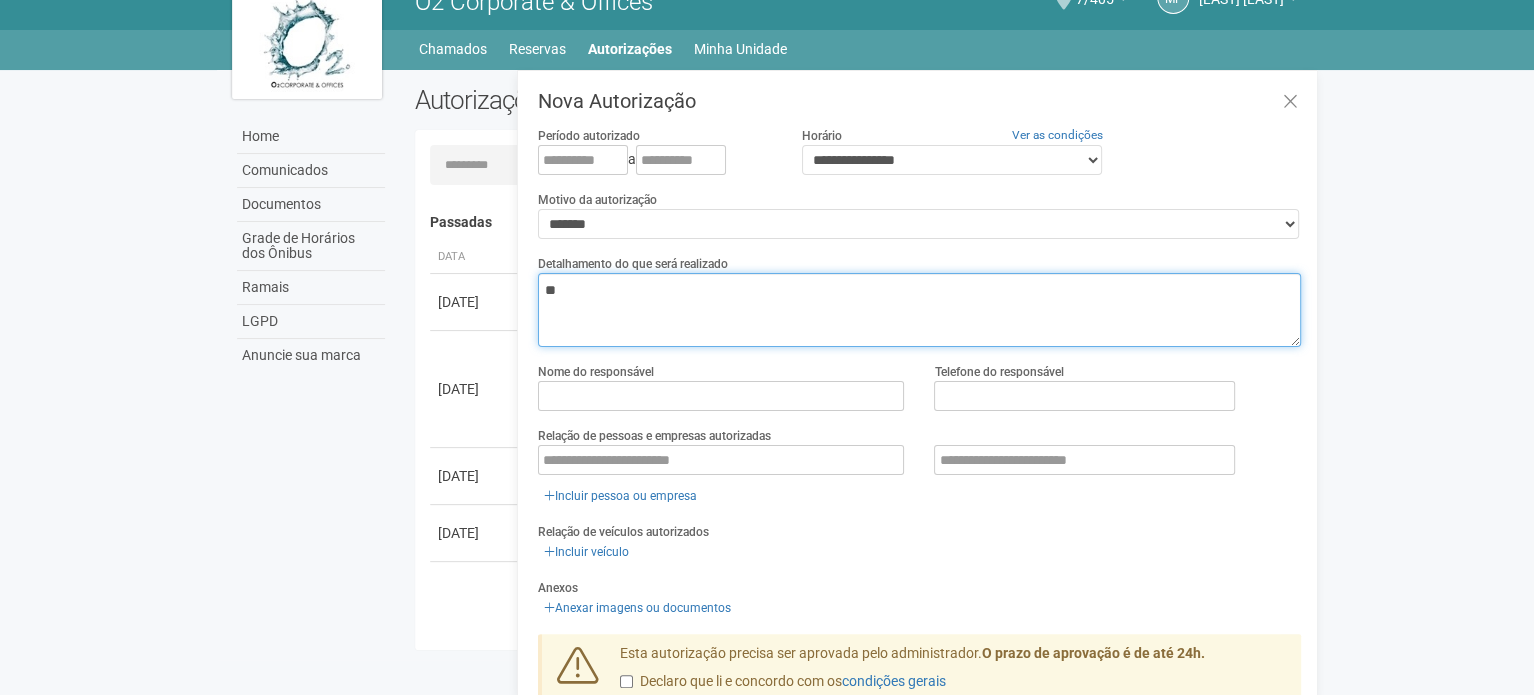 type on "*" 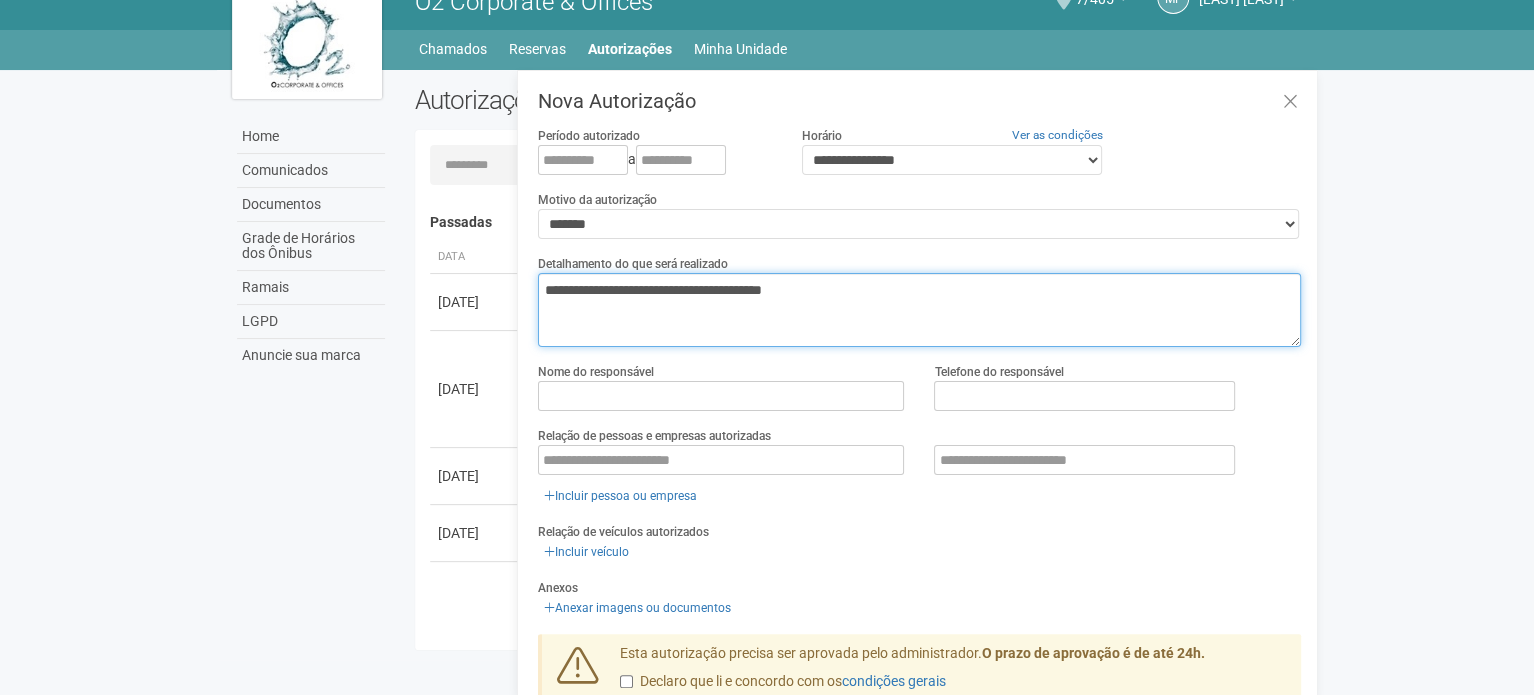 type on "**********" 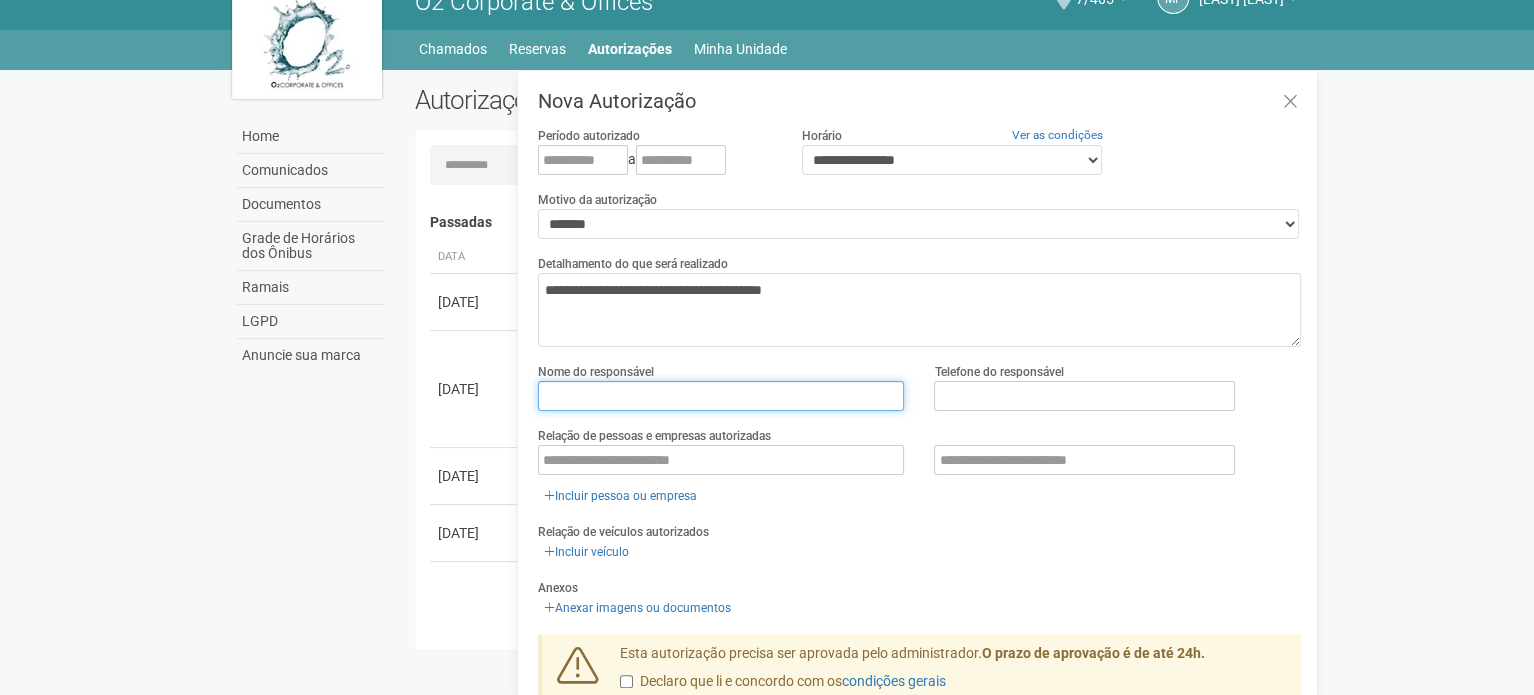 click at bounding box center (721, 396) 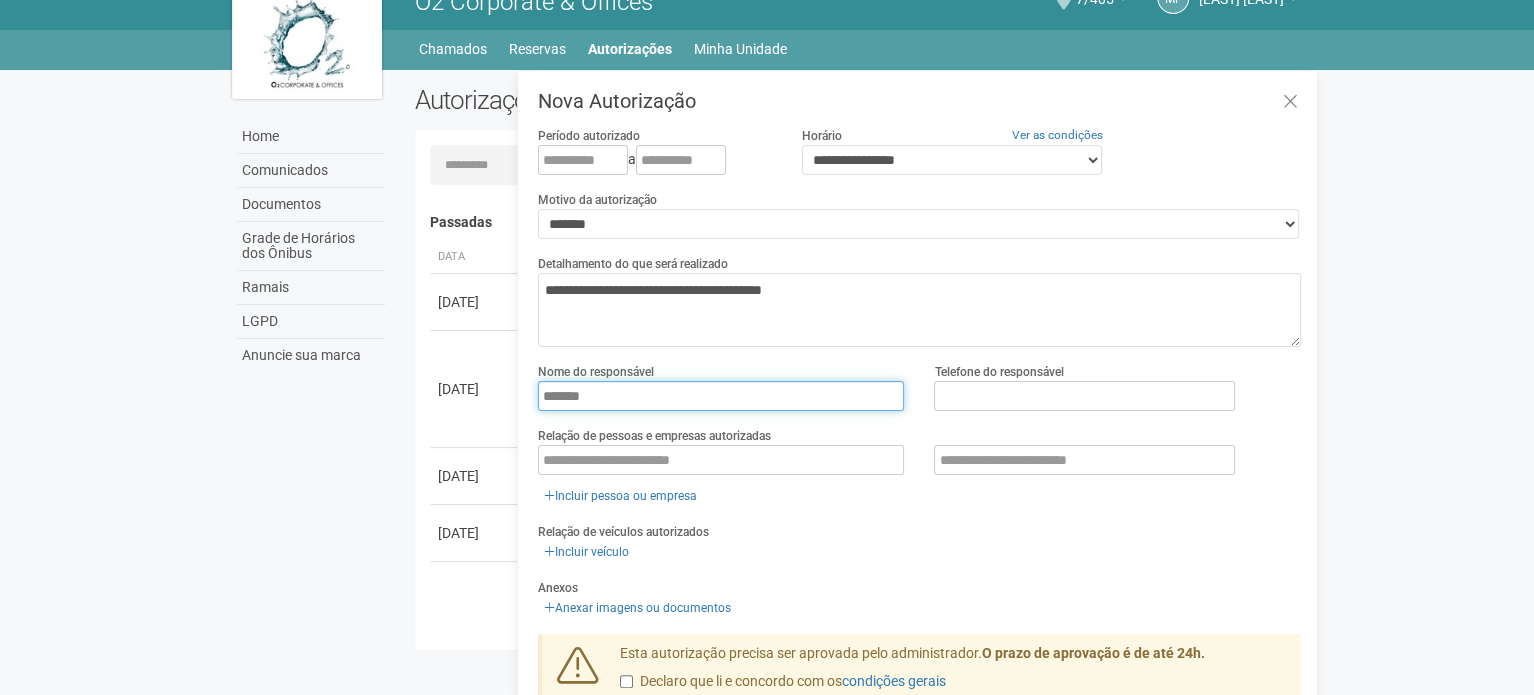 type on "**********" 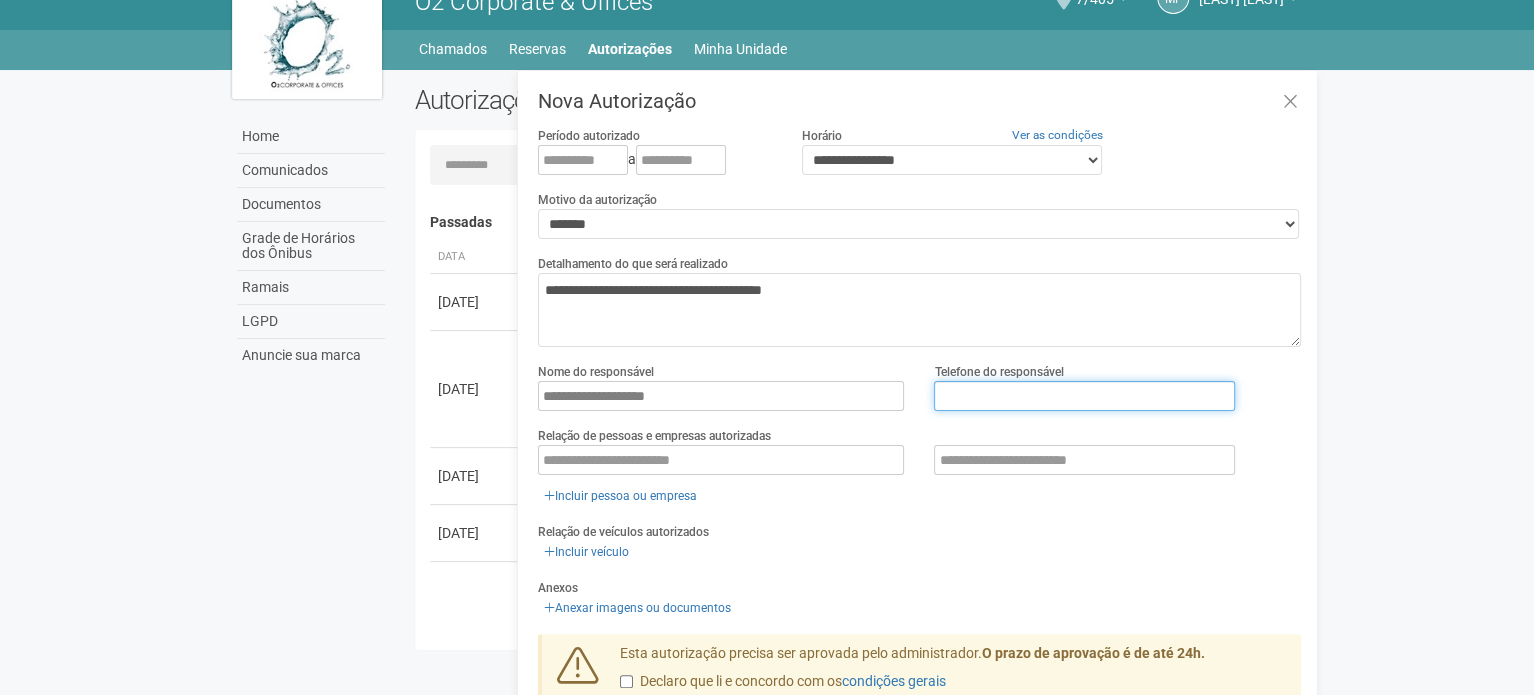 type on "**********" 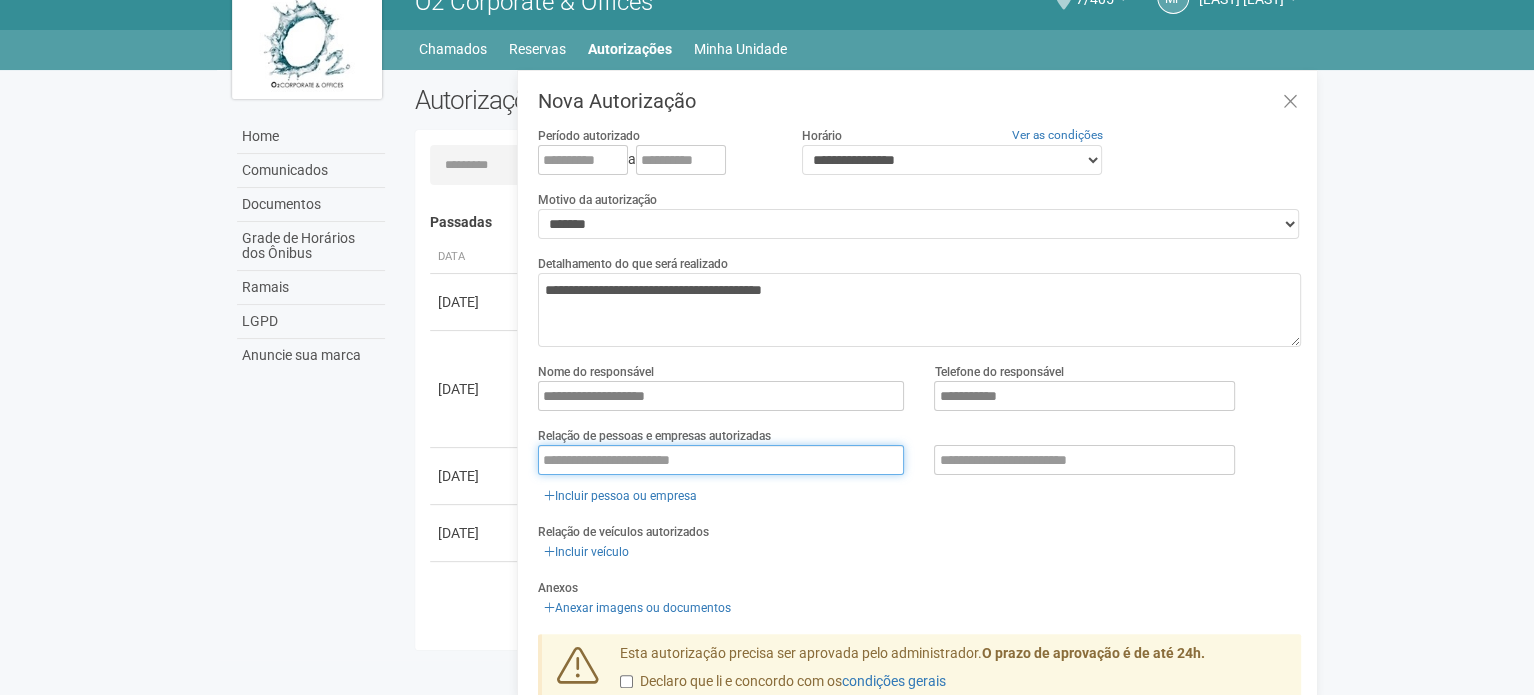 click at bounding box center (721, 460) 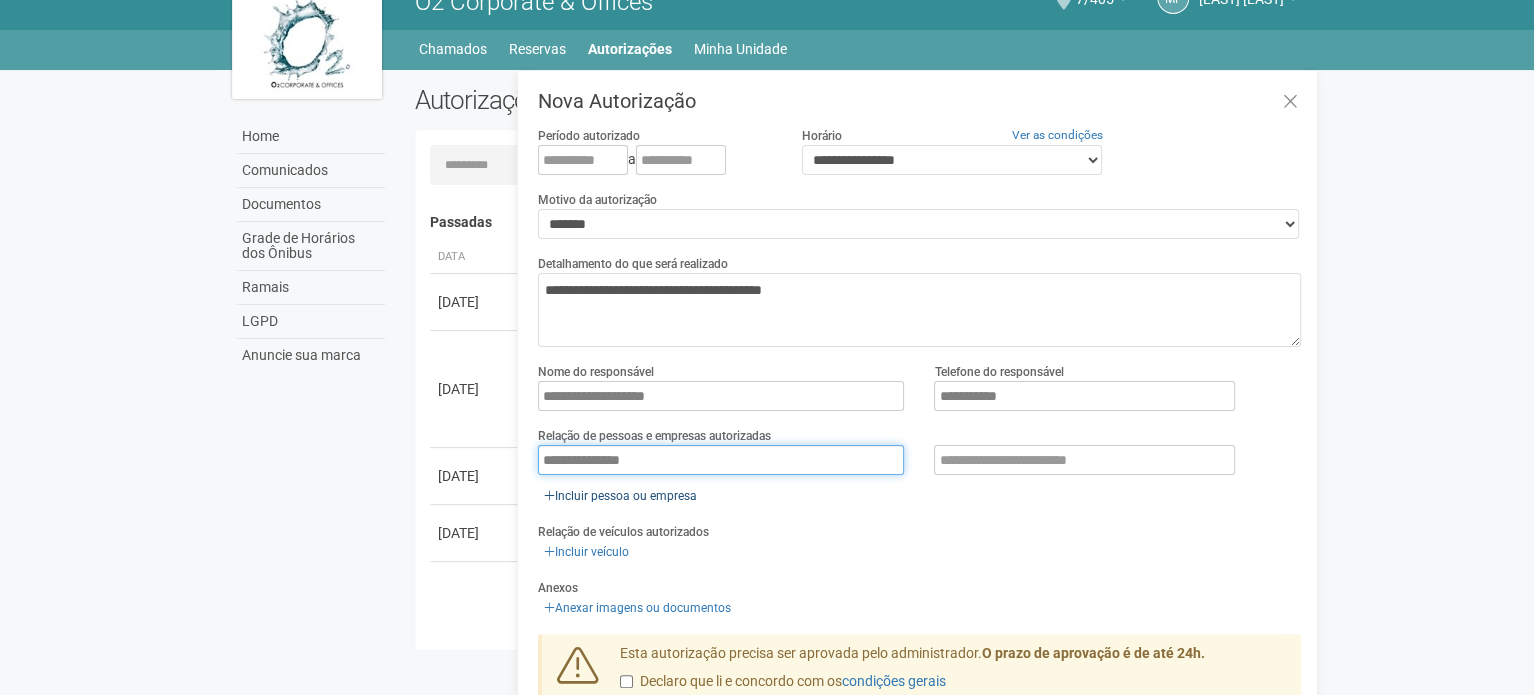 type on "**********" 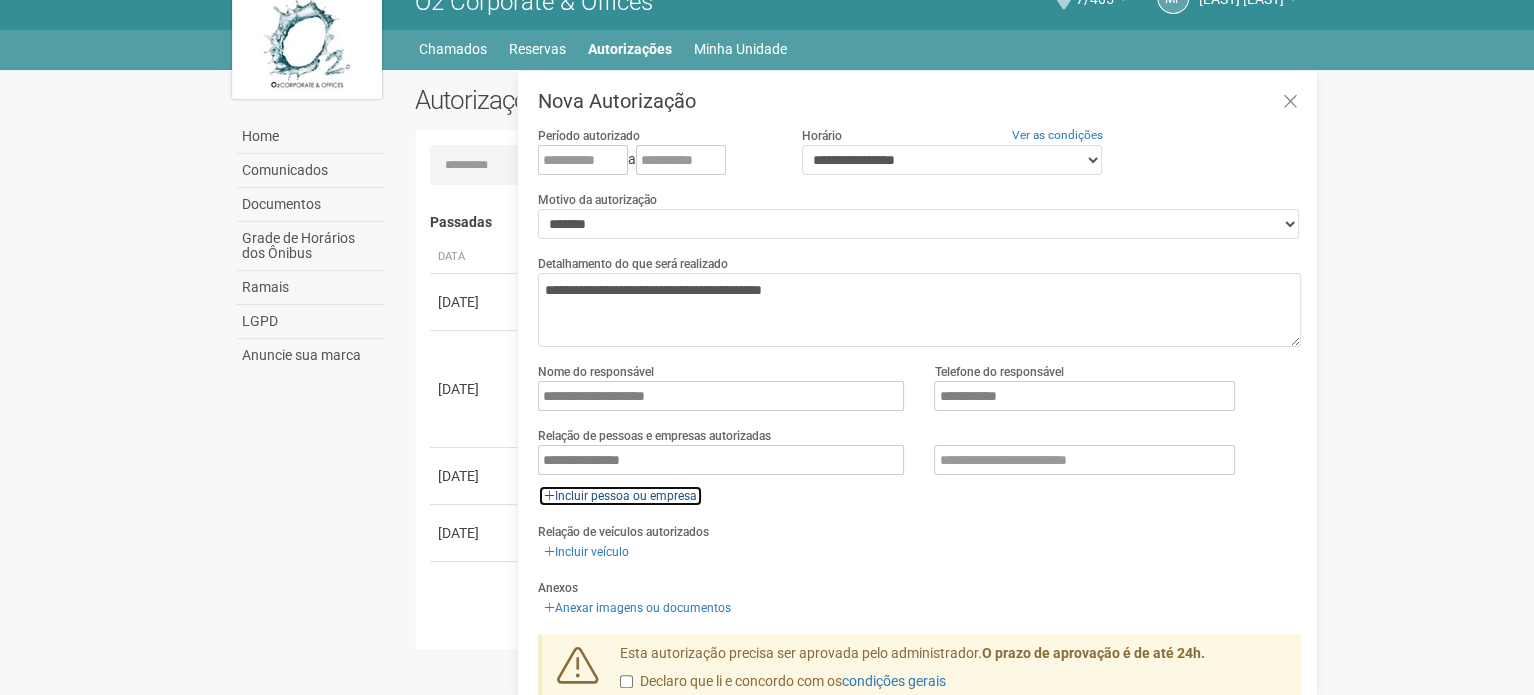 click on "Incluir pessoa ou empresa" at bounding box center [620, 496] 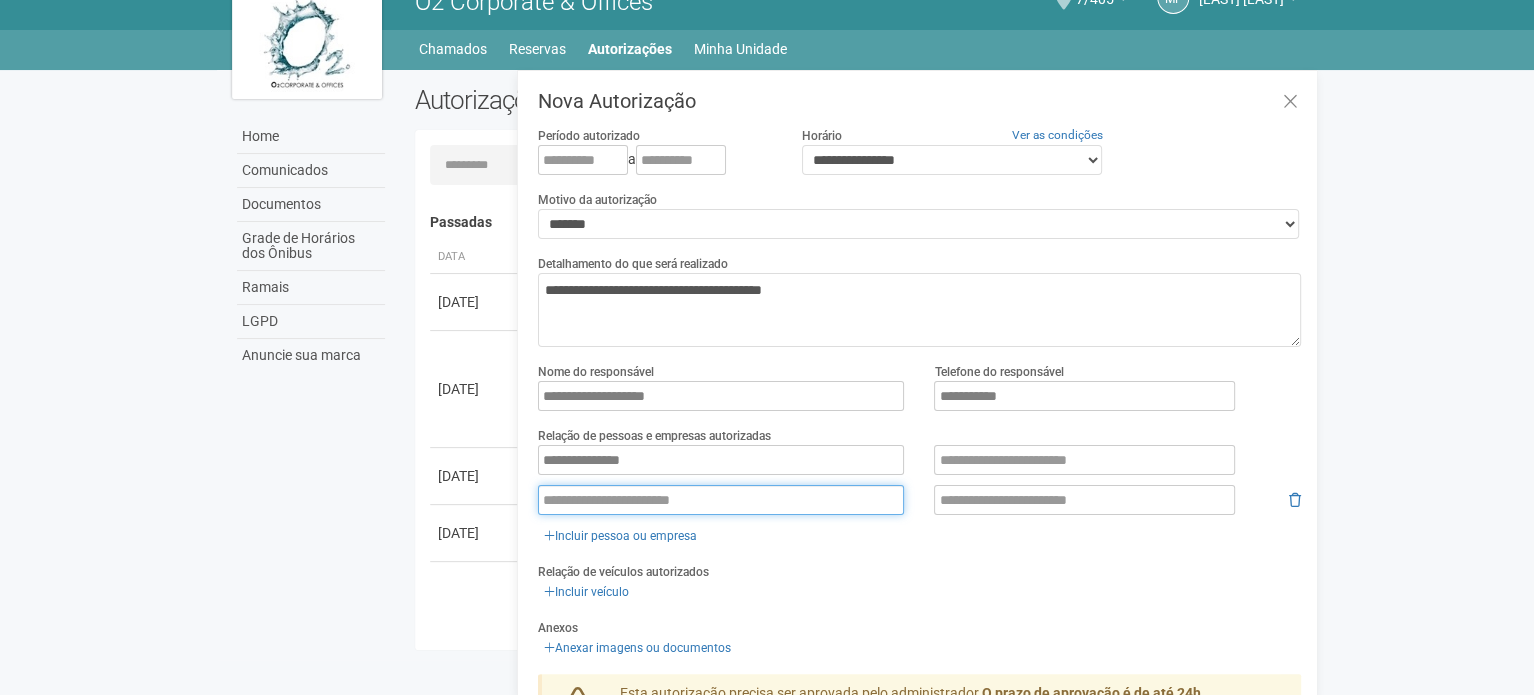 click at bounding box center (721, 500) 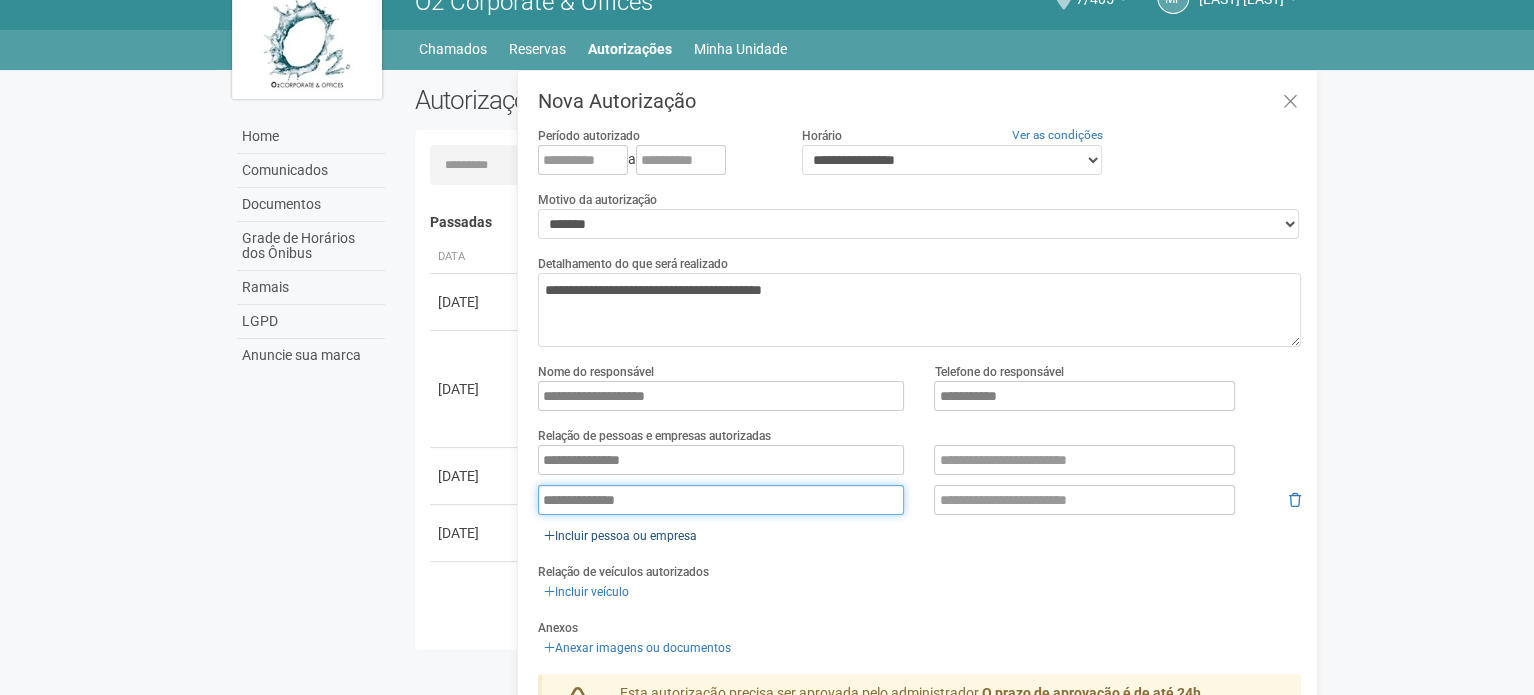 type on "**********" 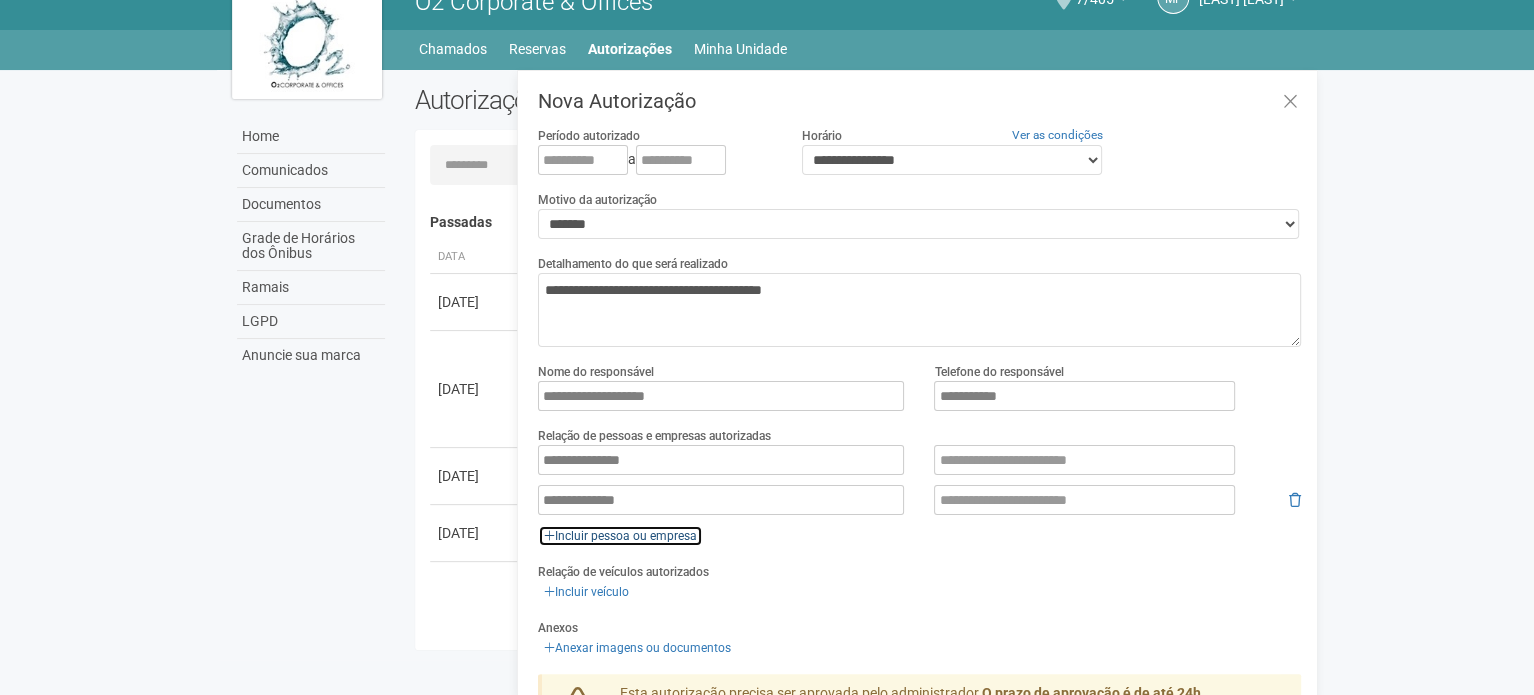 click on "Incluir pessoa ou empresa" at bounding box center [620, 536] 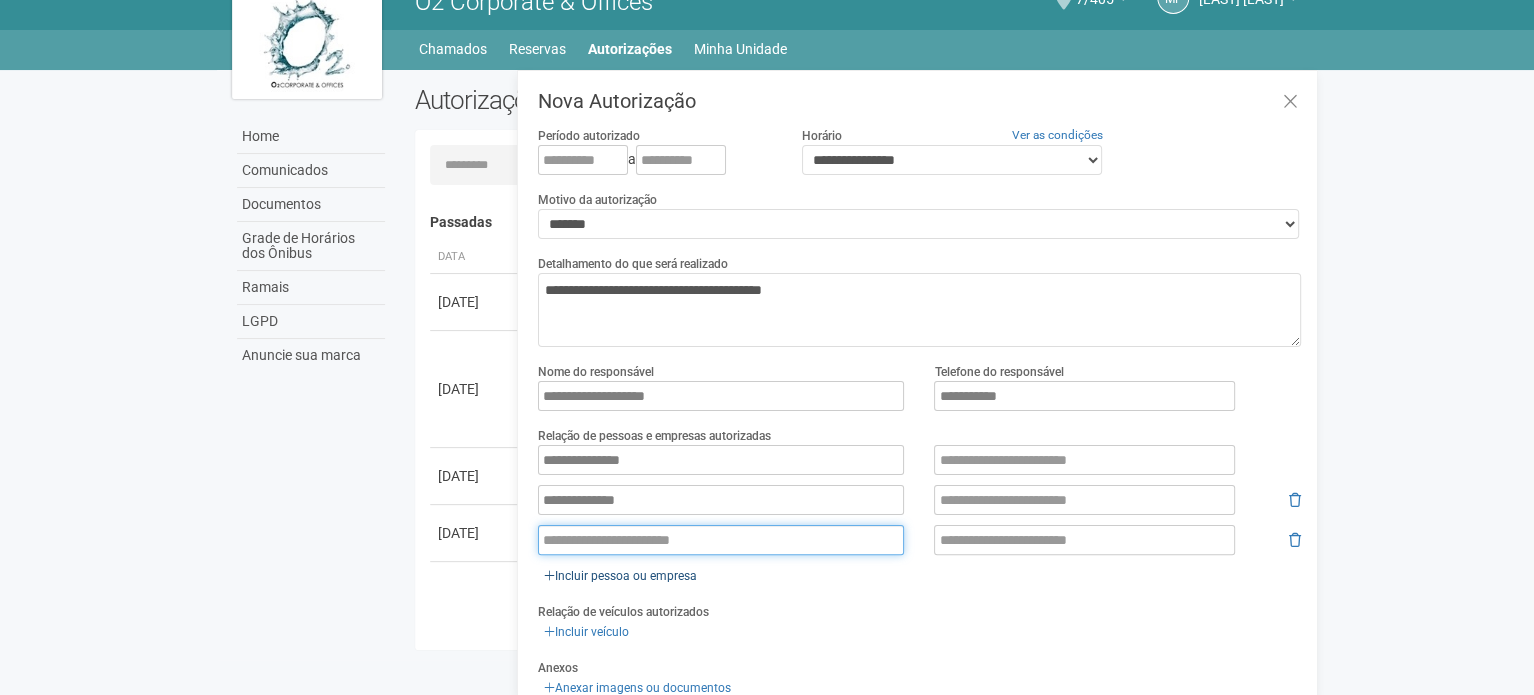 click at bounding box center (721, 540) 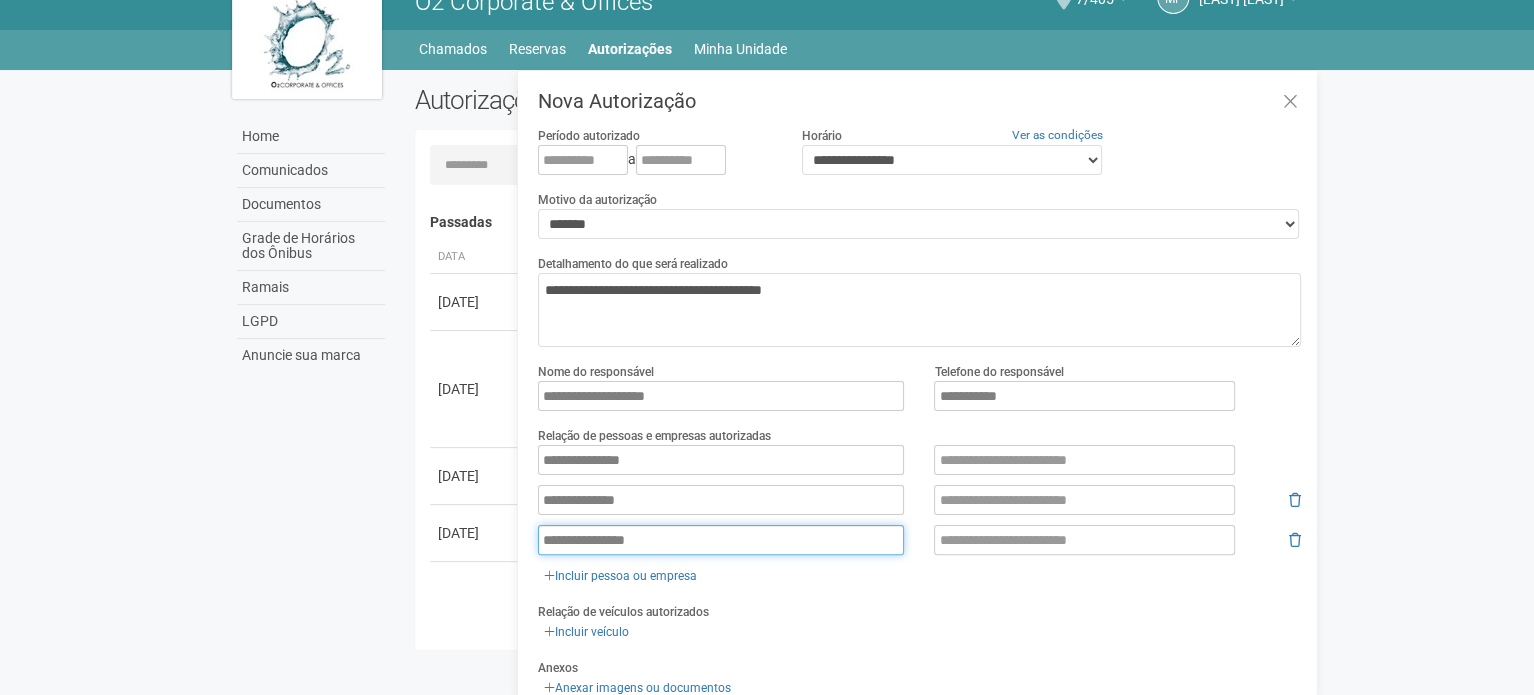 type on "**********" 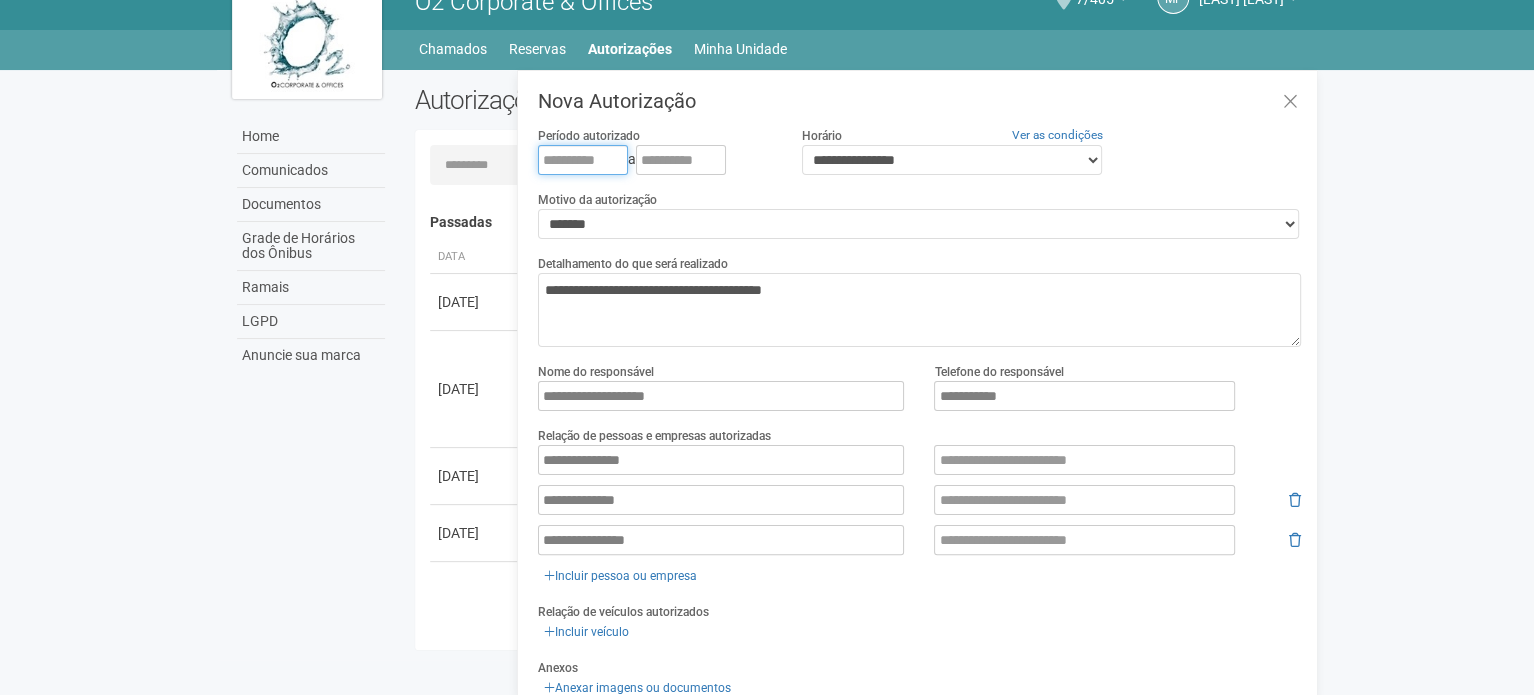 click at bounding box center [583, 160] 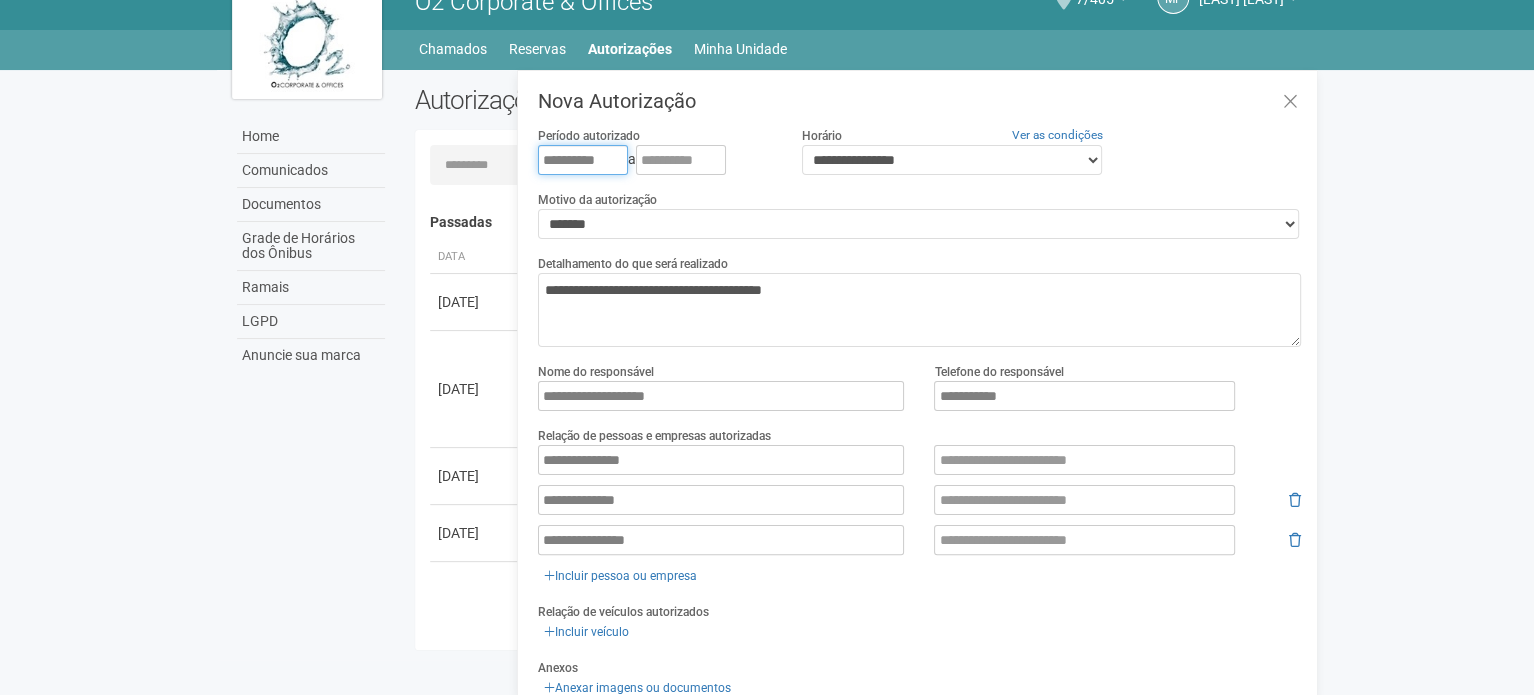 type on "**********" 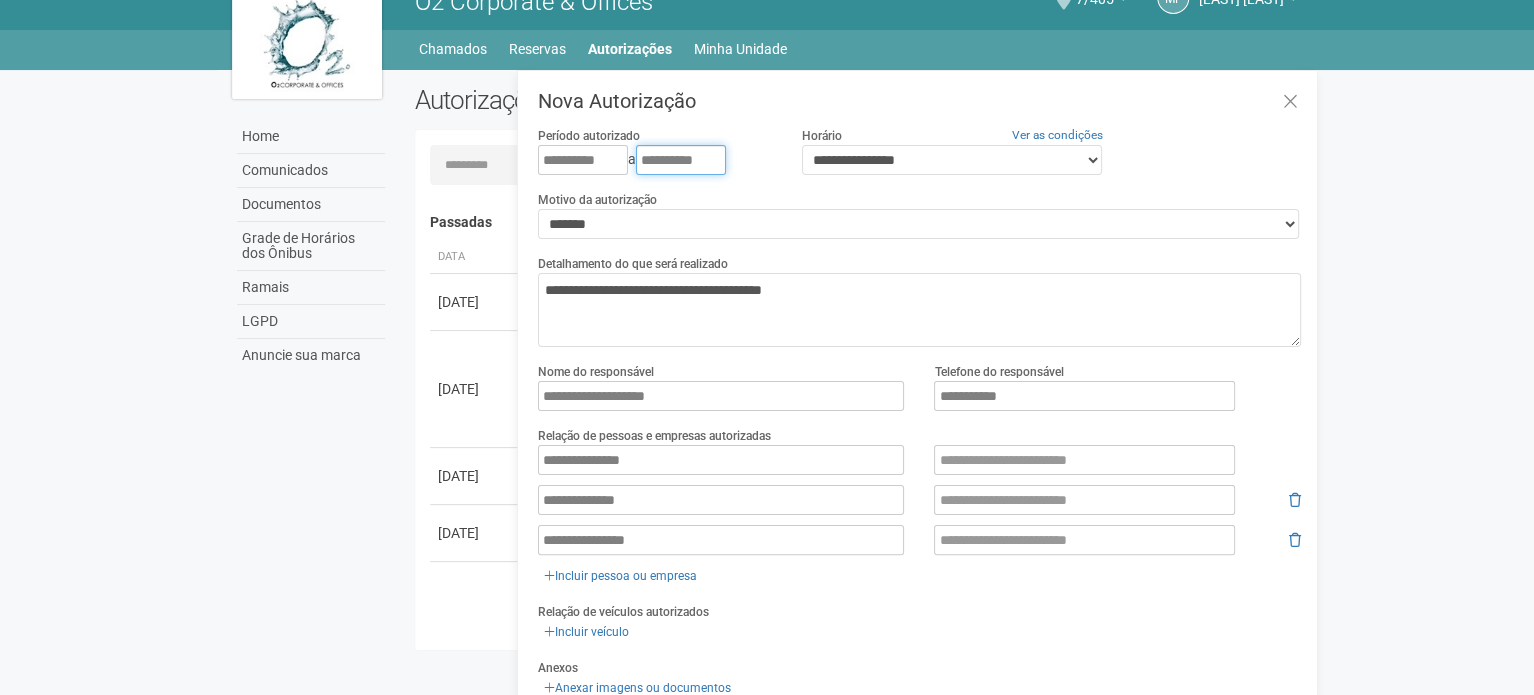 type on "**********" 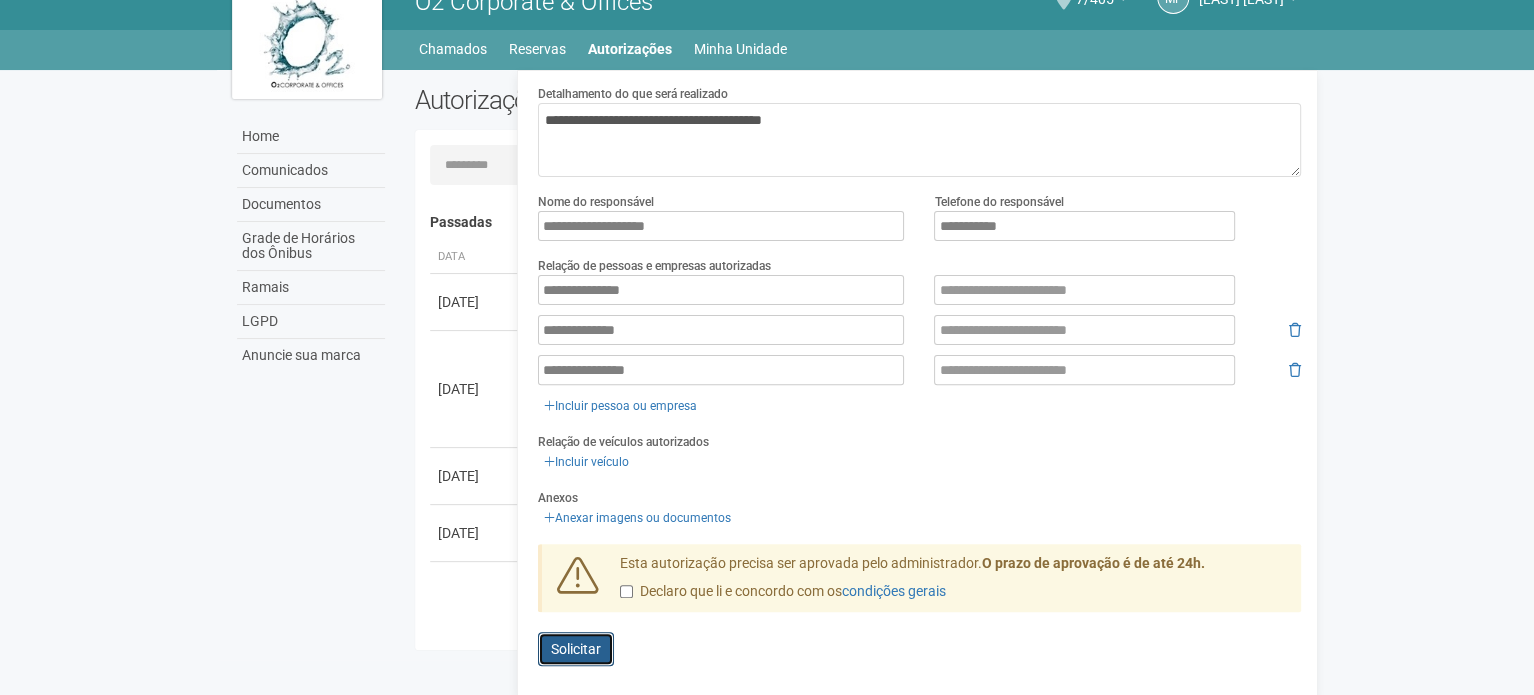 click on "Solicitar" at bounding box center [576, 649] 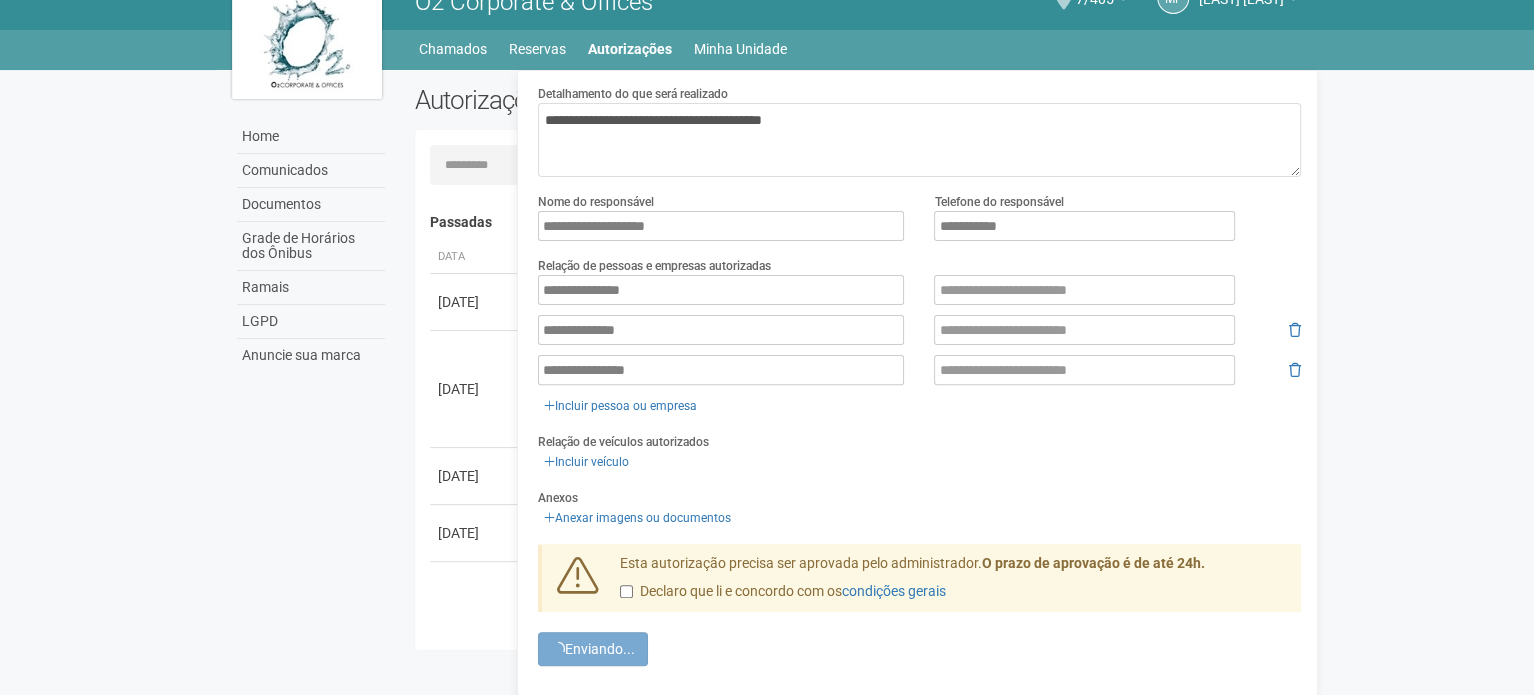 scroll, scrollTop: 0, scrollLeft: 0, axis: both 